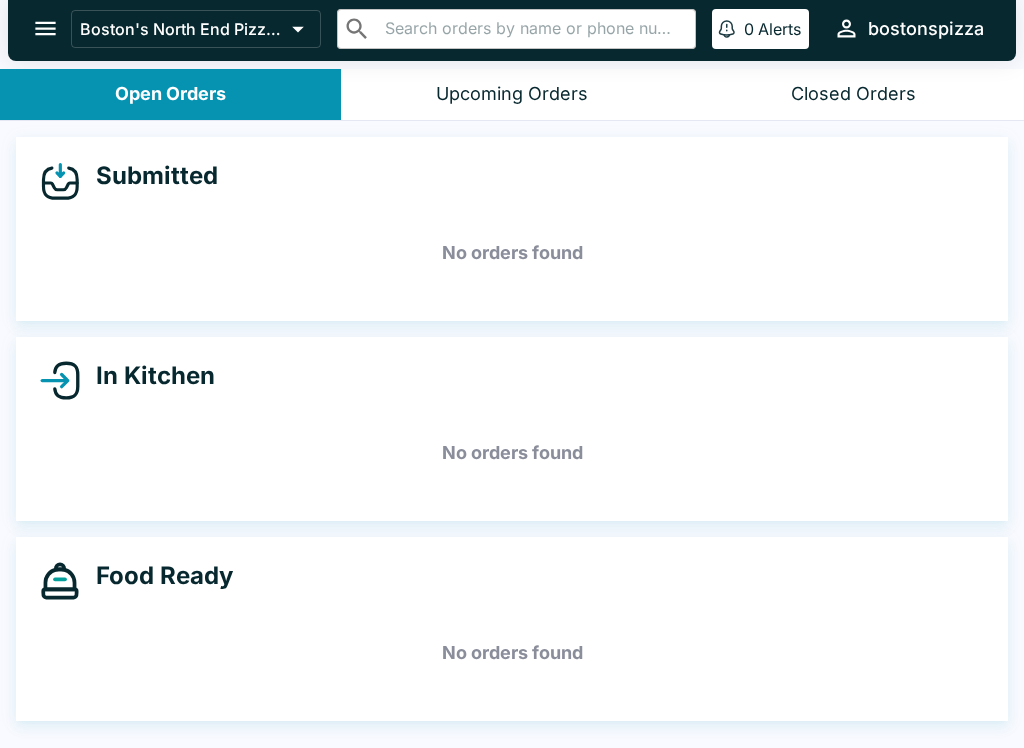 scroll, scrollTop: 0, scrollLeft: 0, axis: both 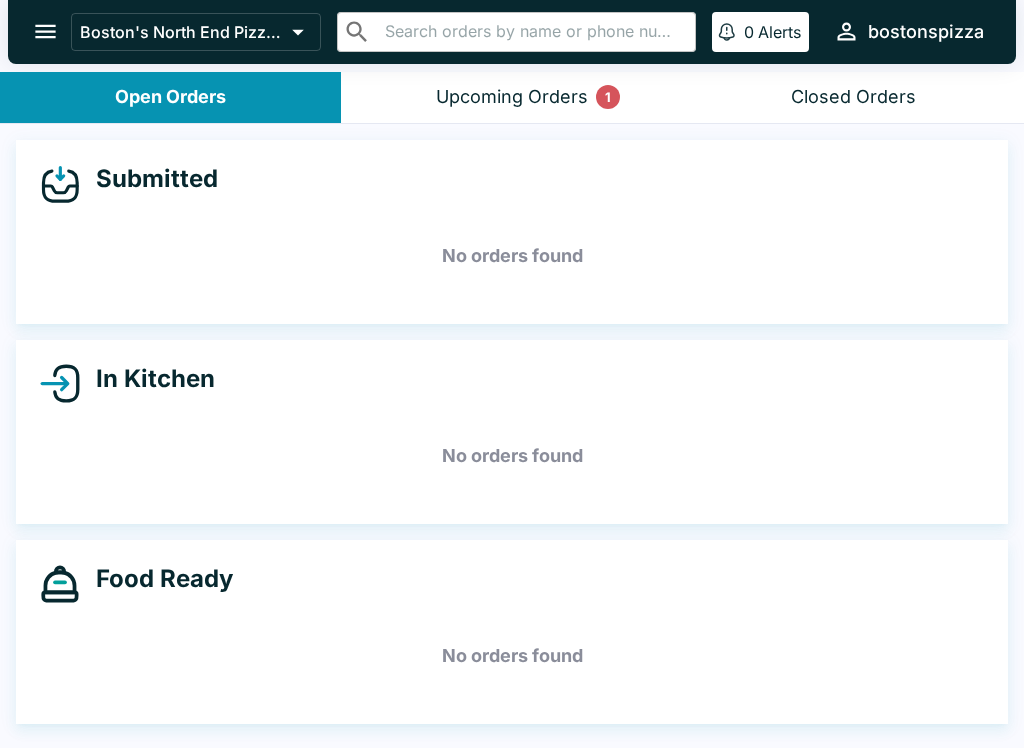 click on "Upcoming Orders 1" at bounding box center (511, 97) 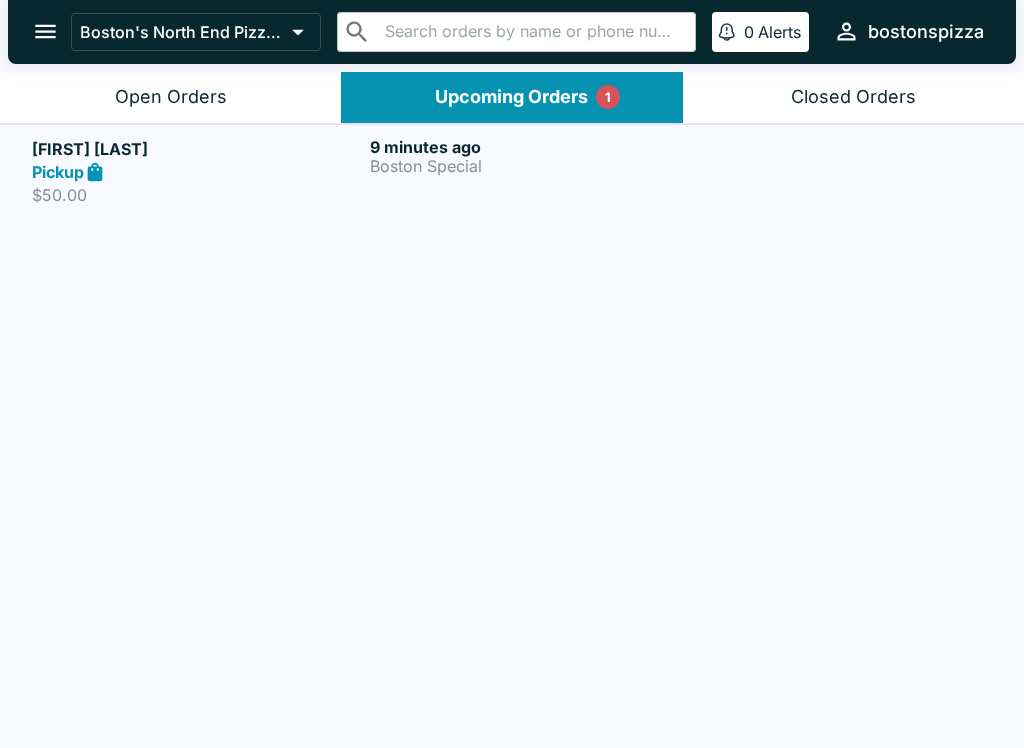 click on "[TIME] [CITY] Special" at bounding box center (535, 171) 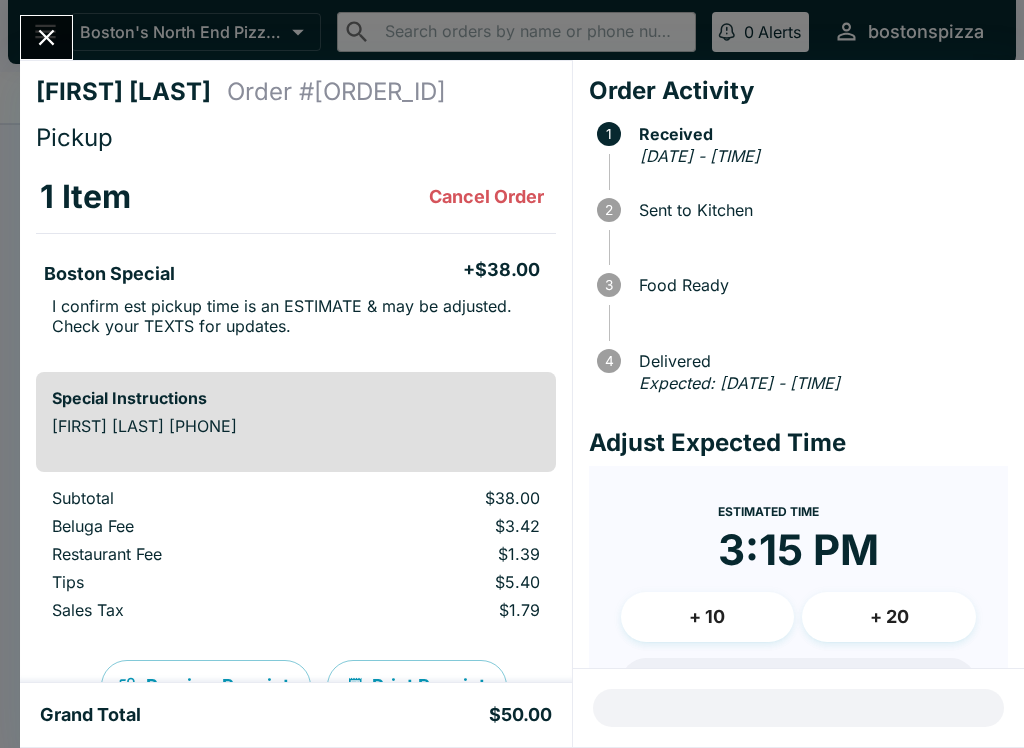 click 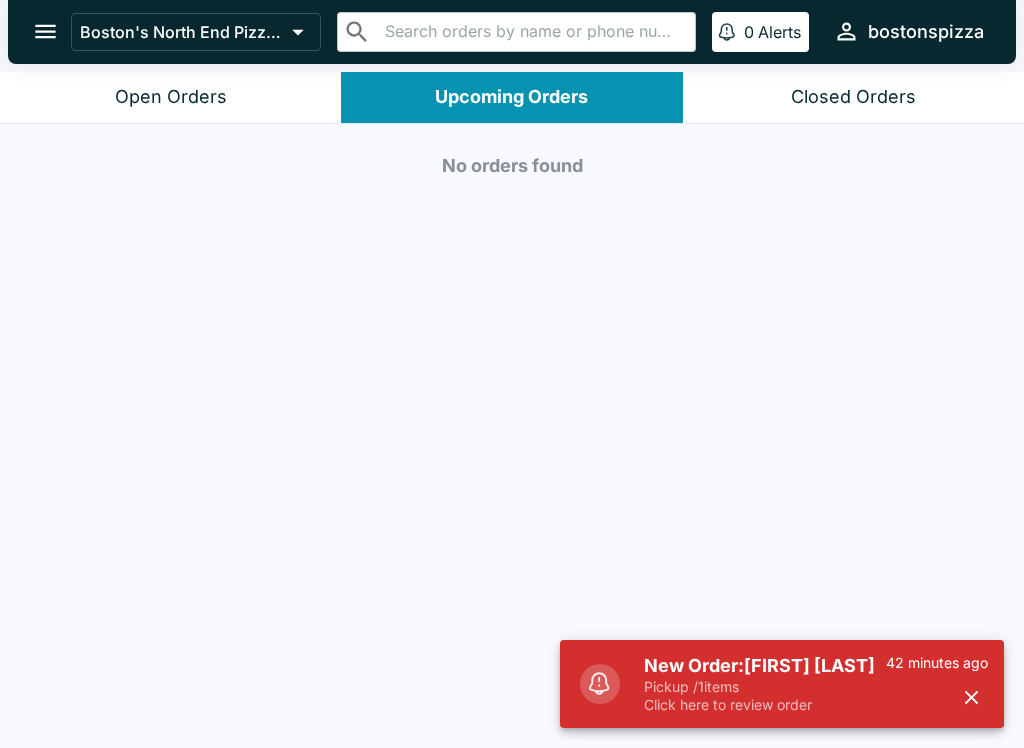 click on "Pickup   /  1  items" at bounding box center (765, 687) 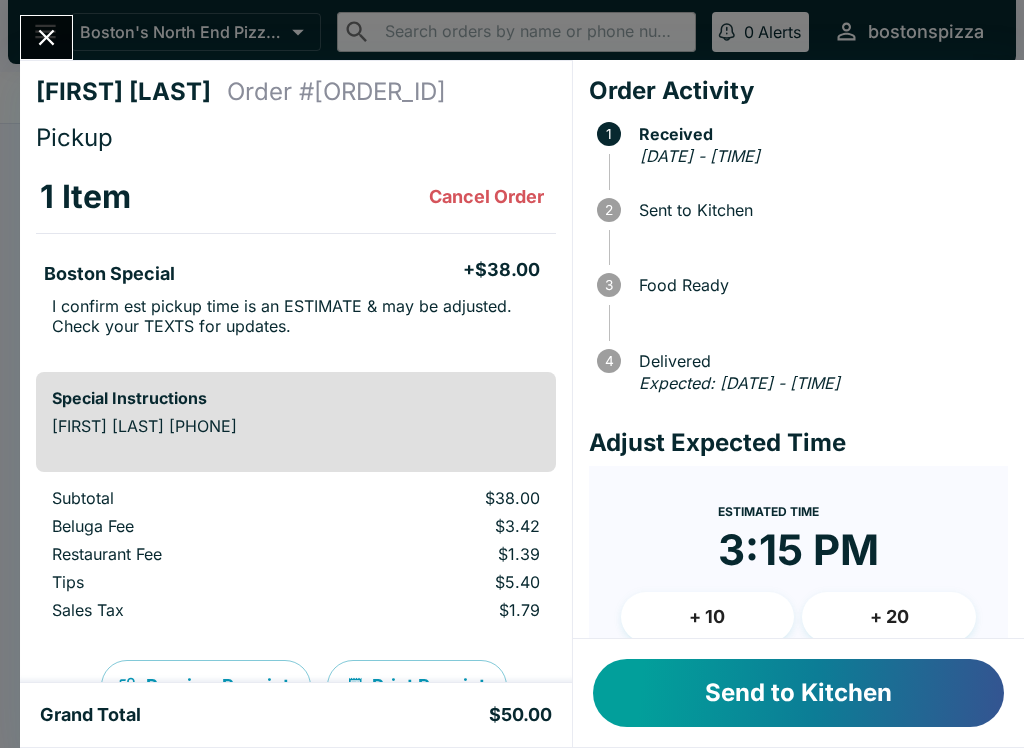 click on "Send to Kitchen" at bounding box center (798, 693) 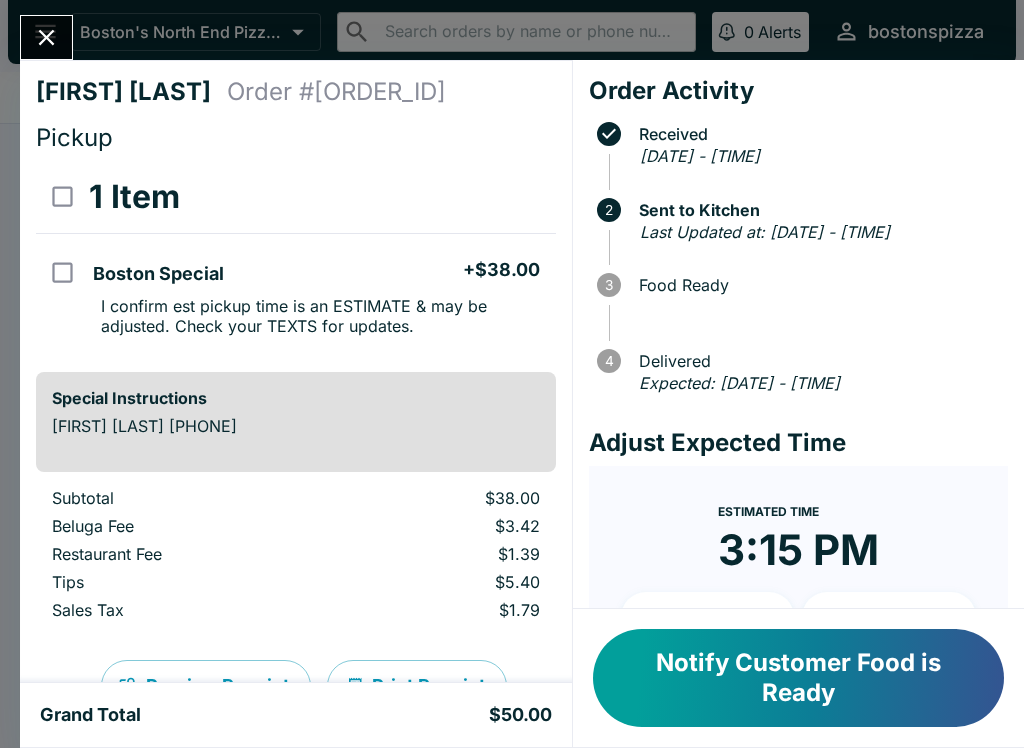 click 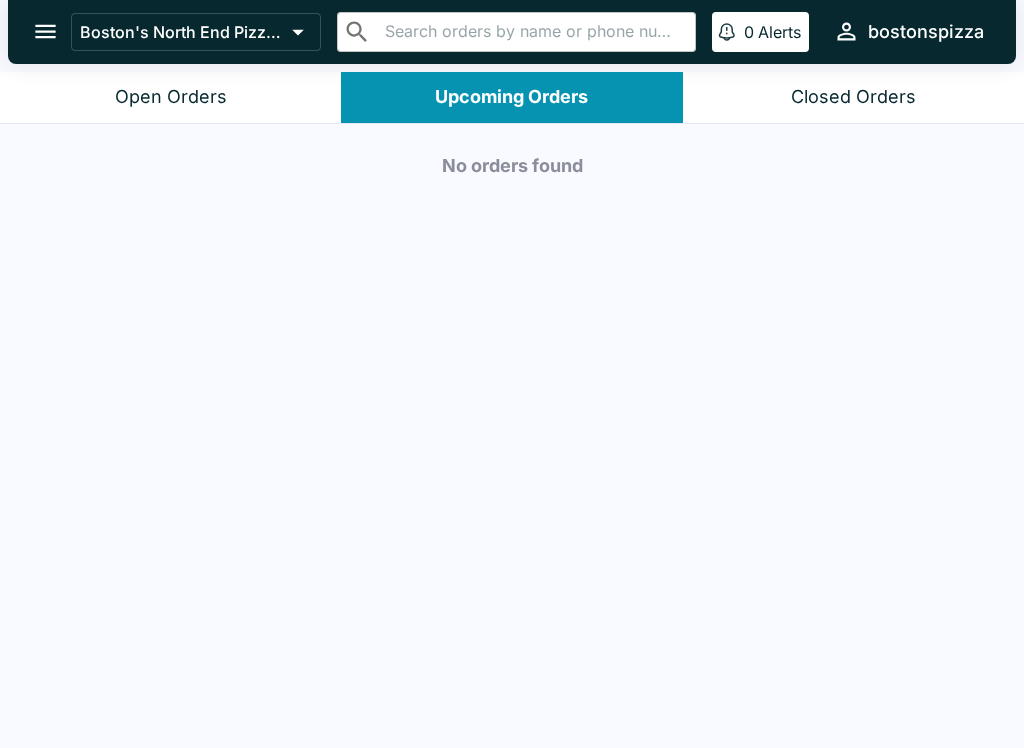 click on "Open Orders" at bounding box center (171, 97) 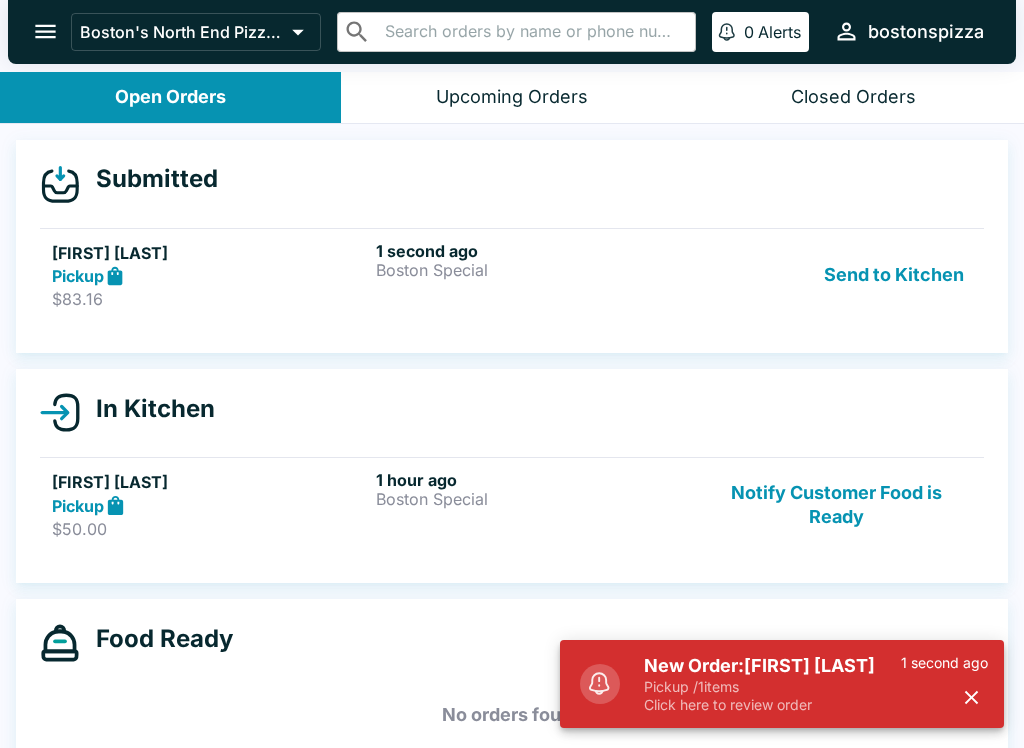 scroll, scrollTop: 3, scrollLeft: 0, axis: vertical 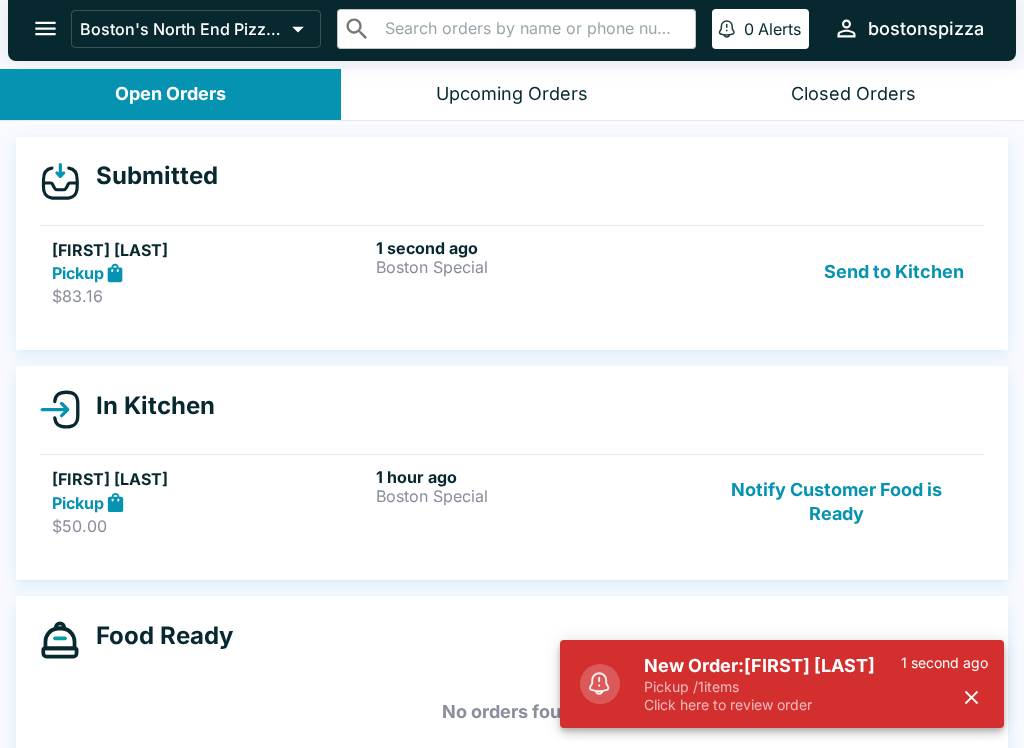 click on "New Order: [FIRST] [LAST] Pickup / 1 items Click here to review order [TIME]" at bounding box center (782, 684) 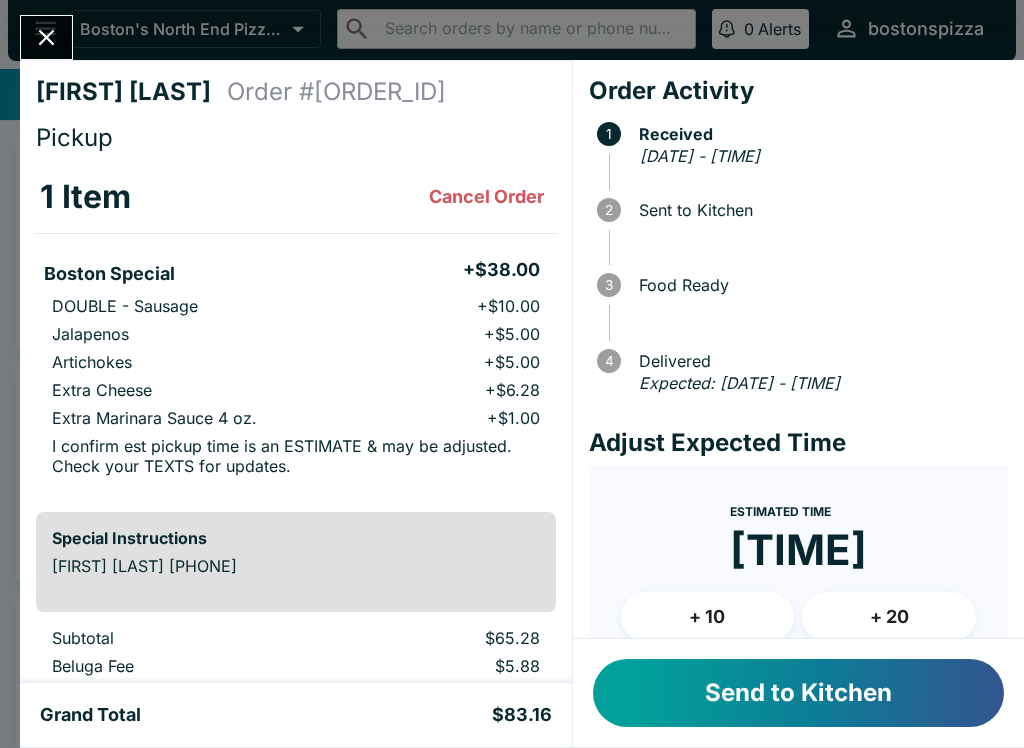 click on "Send to Kitchen" at bounding box center (798, 693) 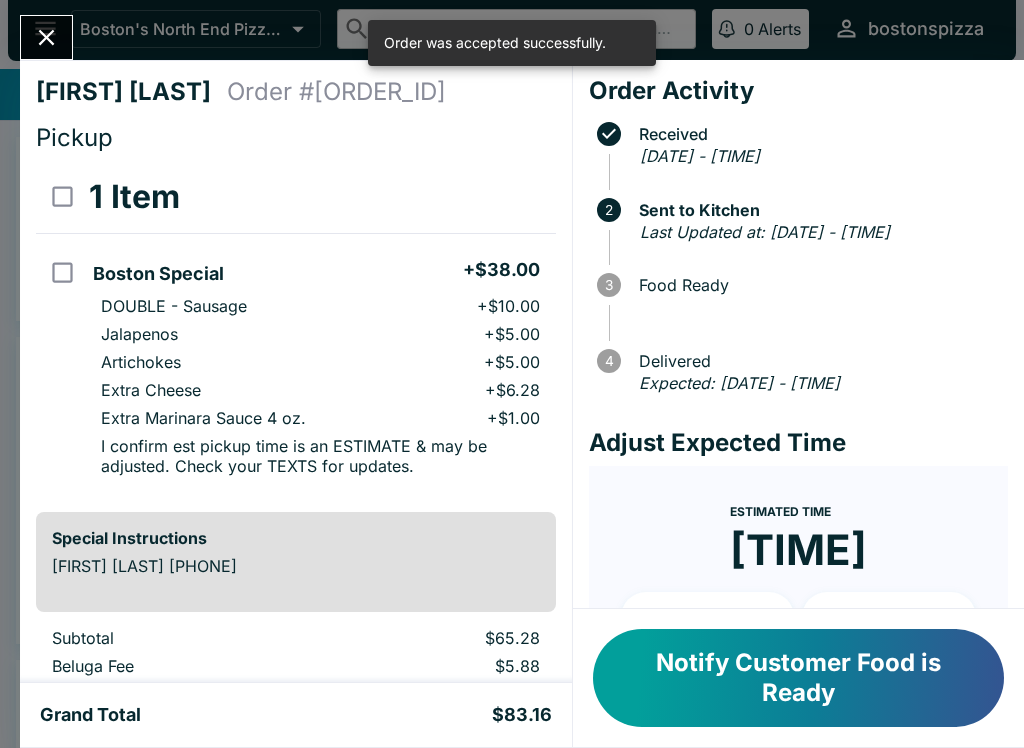 click 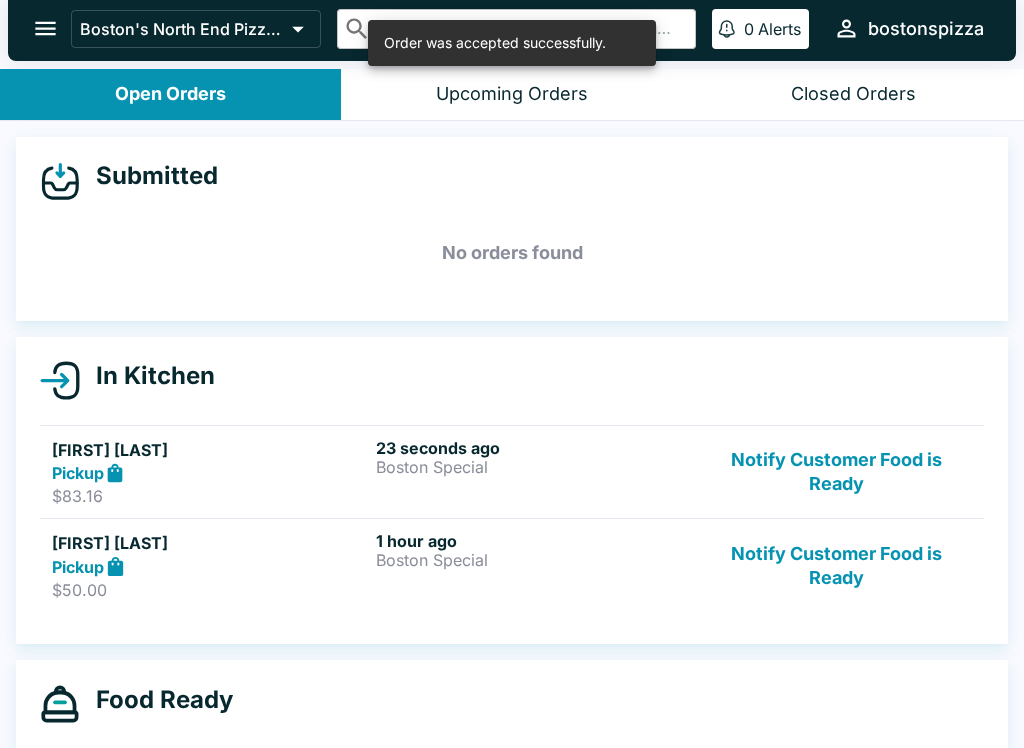 click on "Pickup" at bounding box center [210, 473] 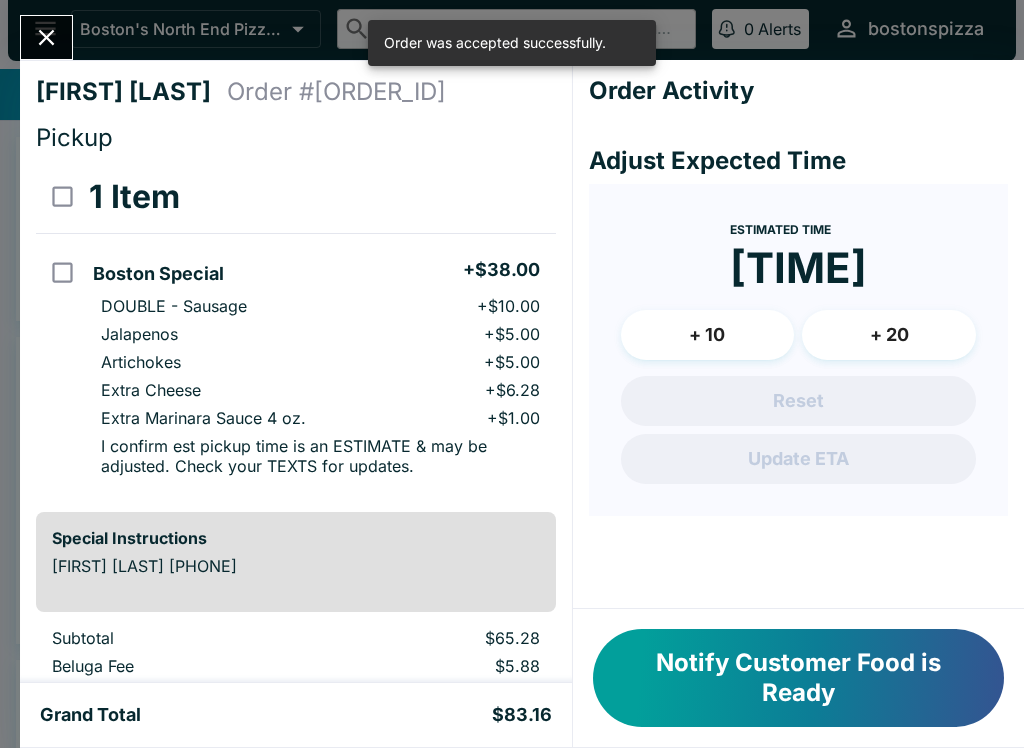 scroll, scrollTop: 0, scrollLeft: 0, axis: both 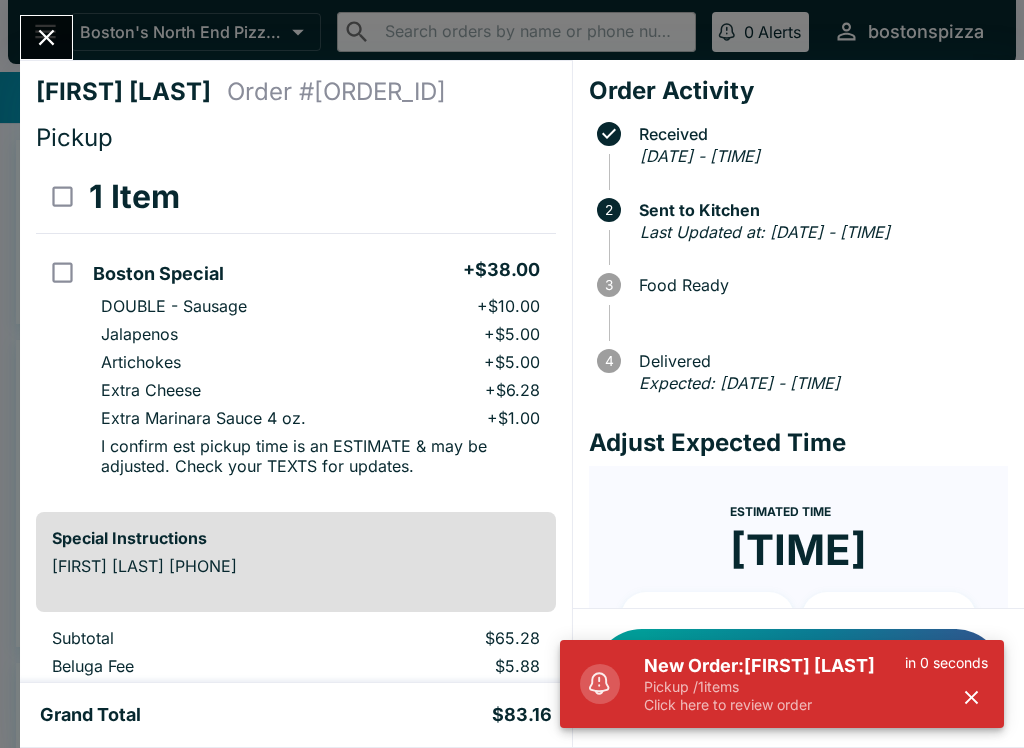 click on "New Order: [FIRST] [LAST] Pickup / 1 items Click here to review order in [TIME]" at bounding box center (816, 684) 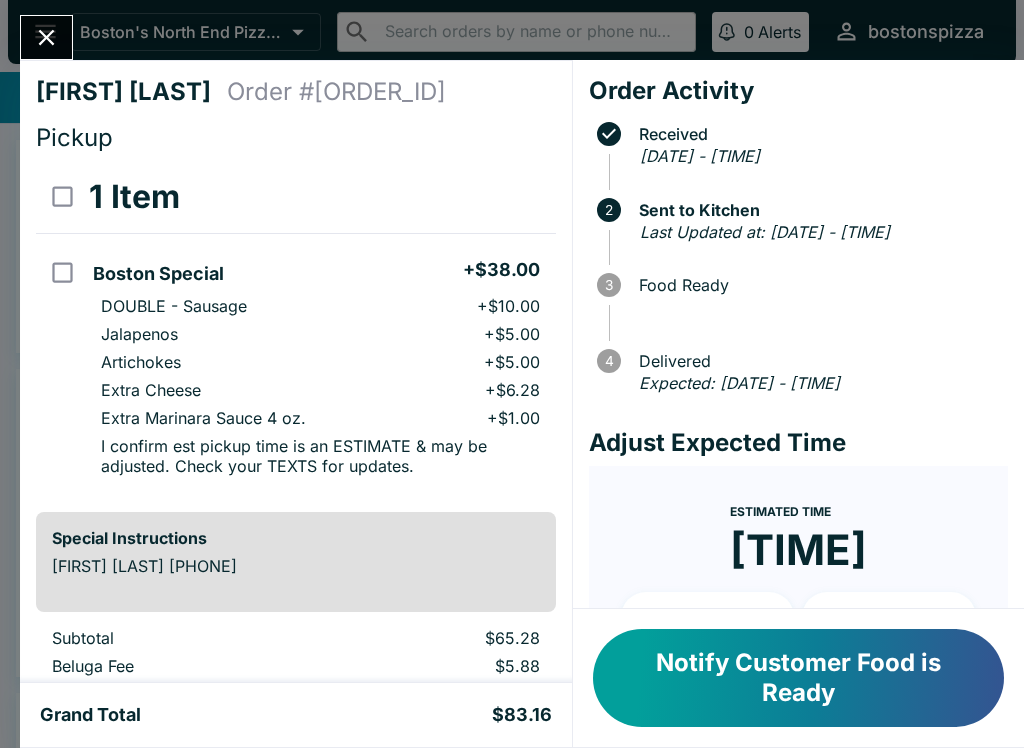 click on "[FIRST] [LAST] Order # [ORDER_ID] Pickup 1 Item [CITY] Special + $[PRICE] DOUBLE - Sausage + $[PRICE] Jalapenos + $[PRICE] Artichokes + $[PRICE] Extra Cheese + $[PRICE] Extra Marinara Sauce 4 oz. + $[PRICE] I confirm est pickup time is an ESTIMATE & may be adjusted. Check your TEXTS for updates. Special Instructions [FIRST] [LAST] [PHONE] Subtotal $[PRICE] Beluga Fee $[PRICE] Restaurant Fee $[PRICE] Tips $[PRICE] Sales Tax $[PRICE] Preview Receipt Print Receipt" at bounding box center [296, 371] 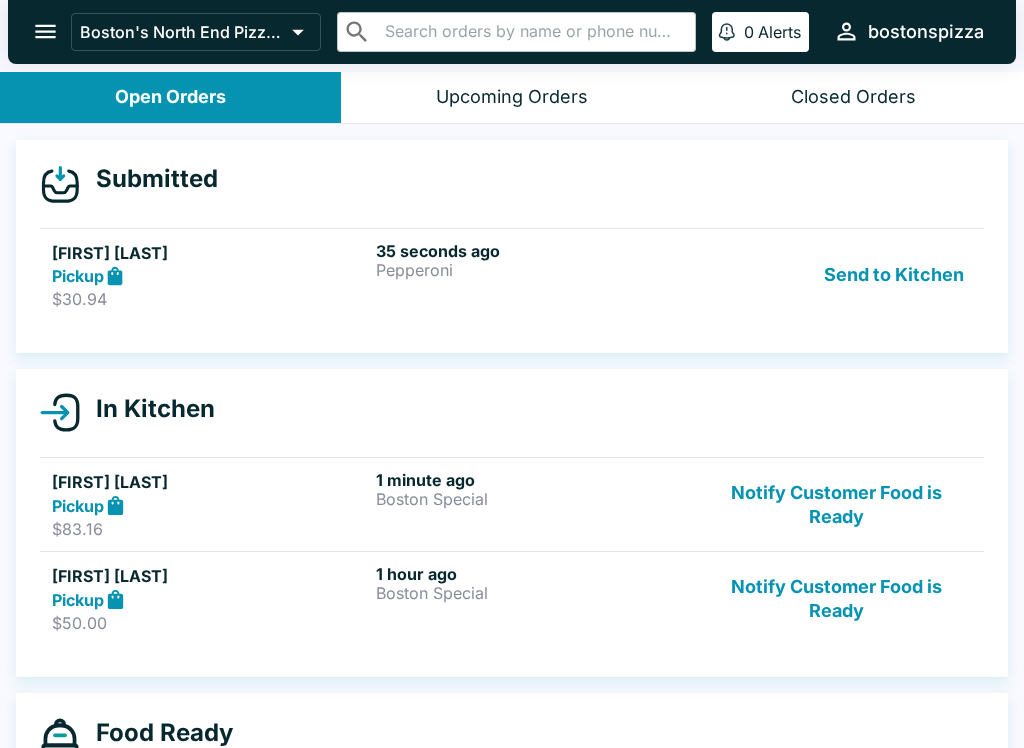 click on "[TIME] Pepperoni" at bounding box center [534, 275] 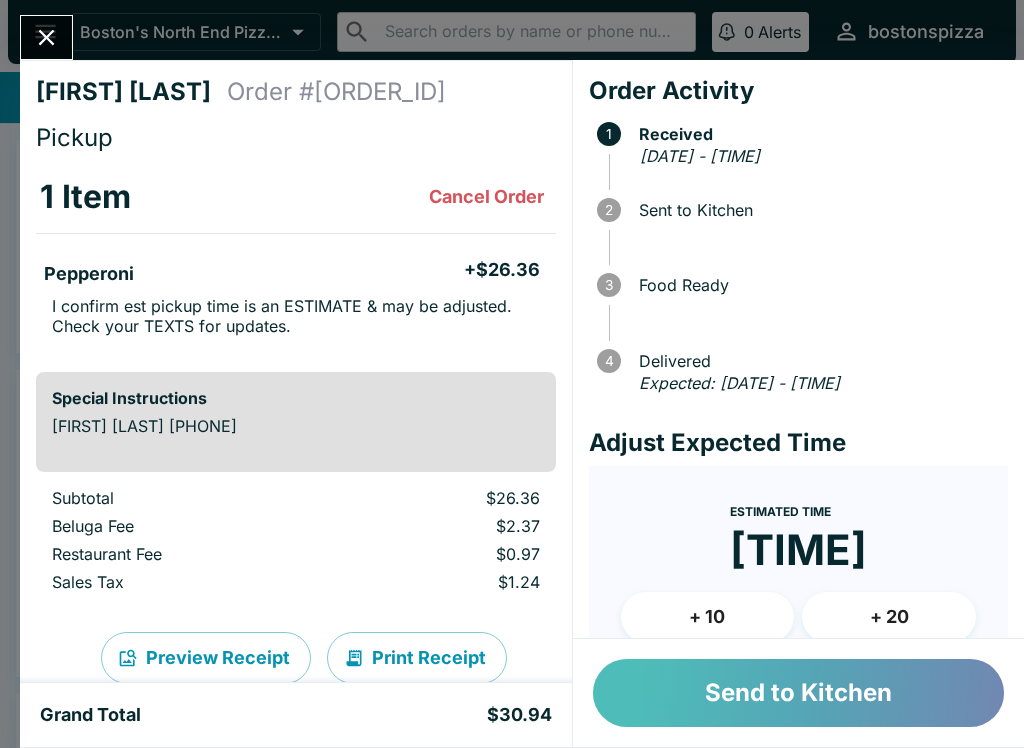 click on "Send to Kitchen" at bounding box center (798, 693) 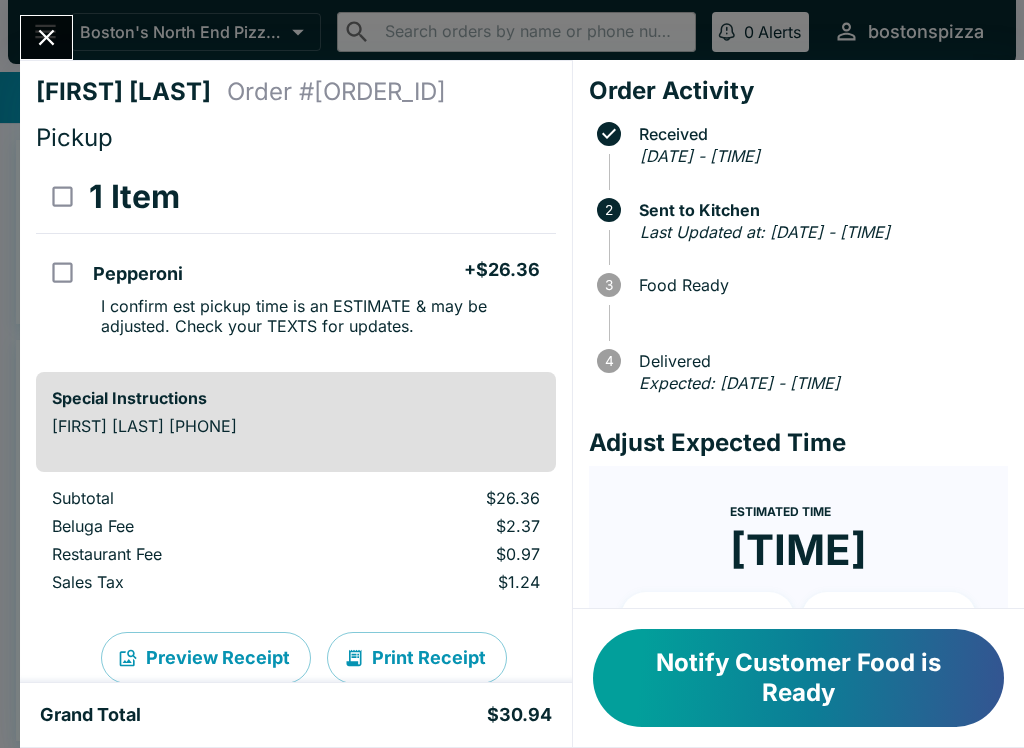 click 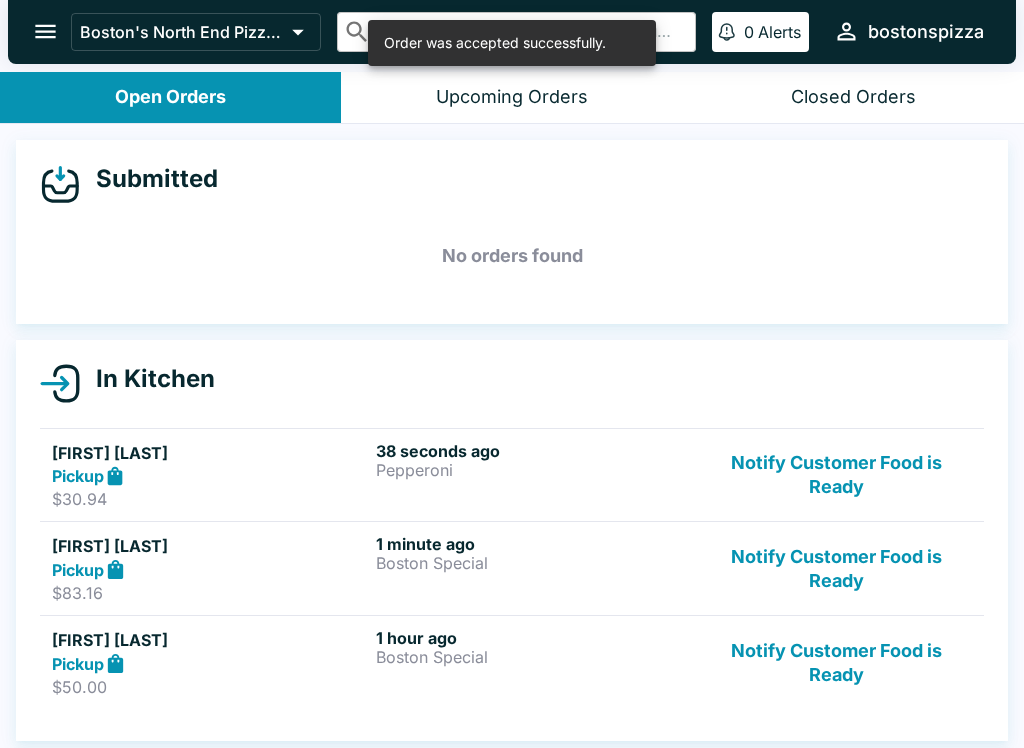 click on "[FIRST] [LAST]" at bounding box center (210, 546) 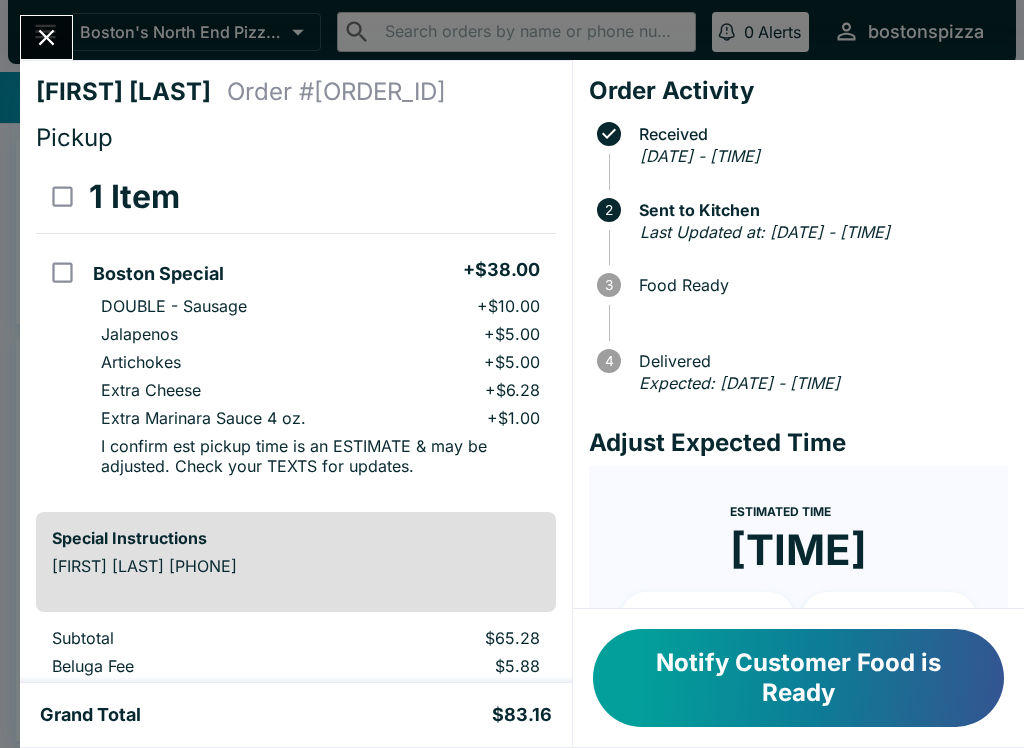 click at bounding box center (46, 37) 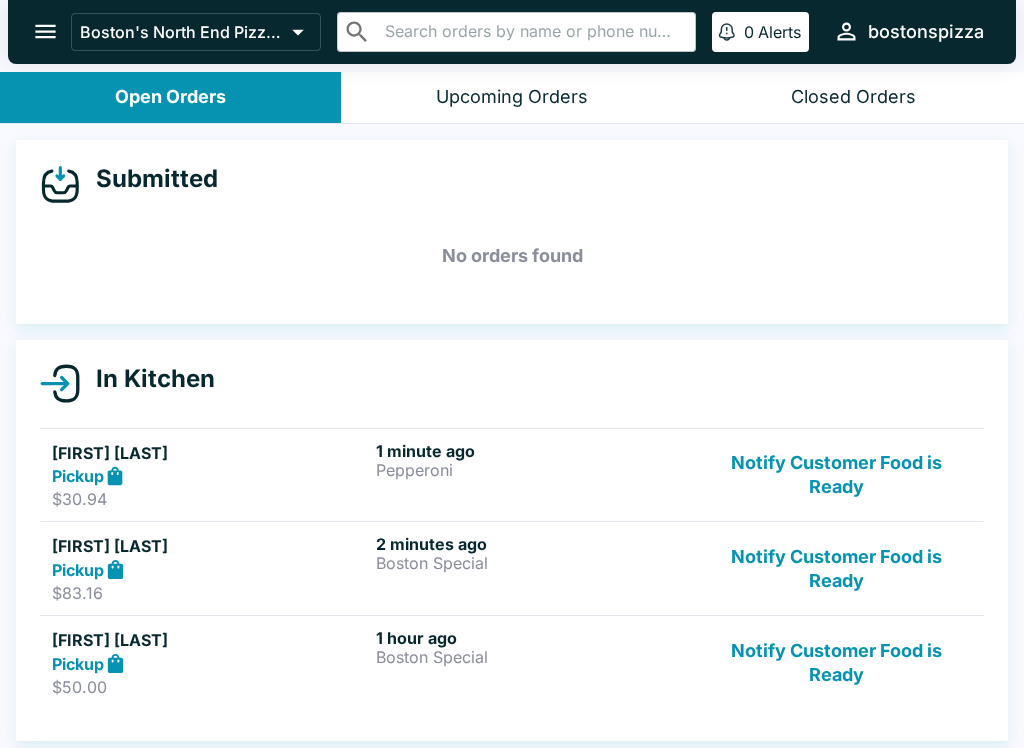click on "$30.94" at bounding box center (210, 499) 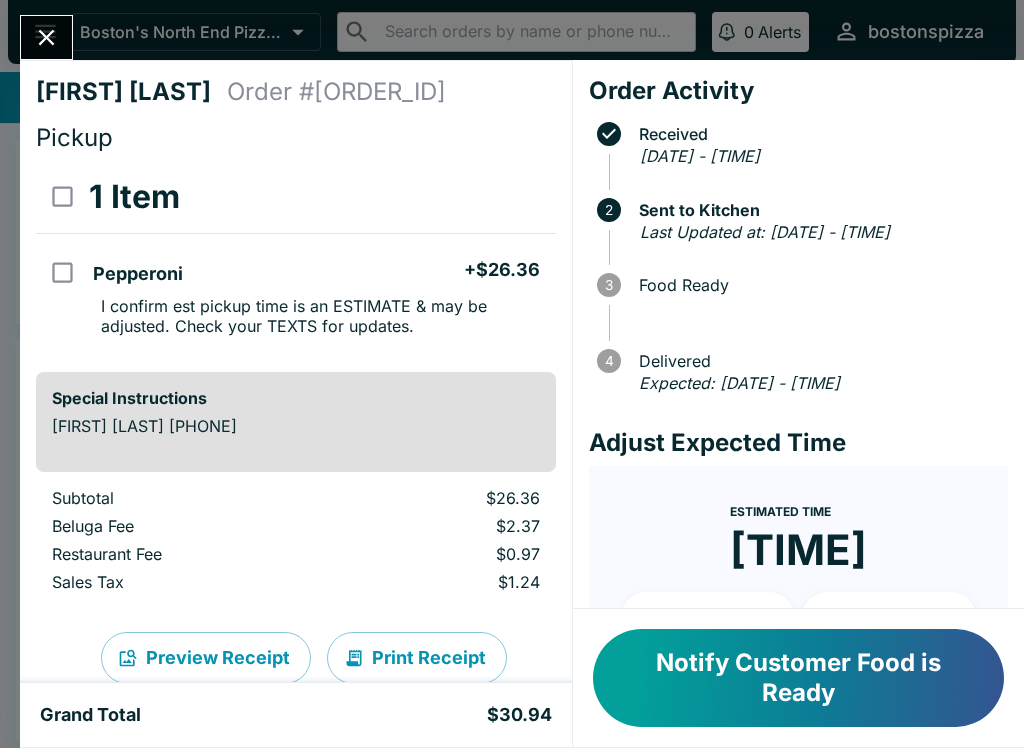 scroll, scrollTop: 0, scrollLeft: 0, axis: both 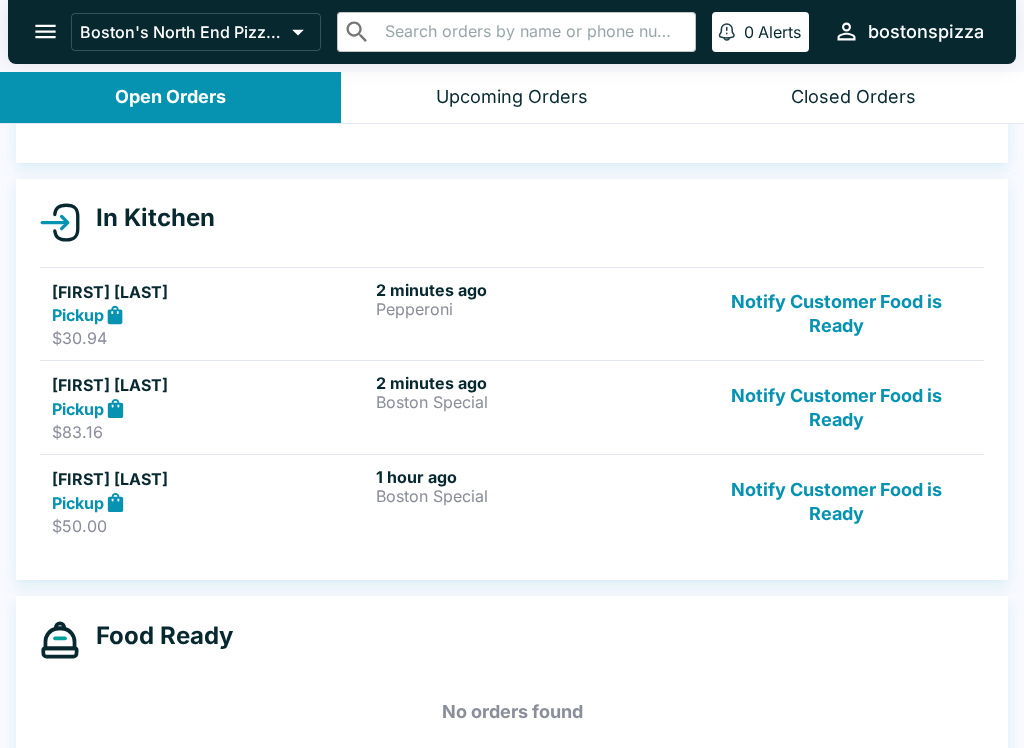 click on "Notify Customer Food is Ready" at bounding box center (836, 501) 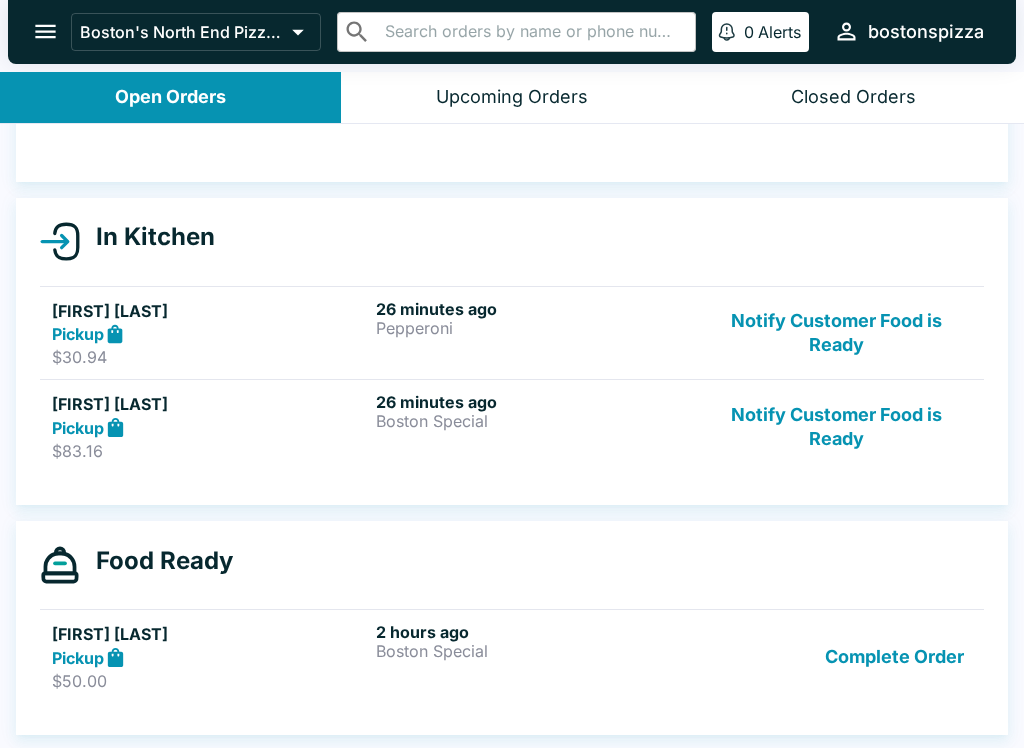 scroll, scrollTop: 142, scrollLeft: 0, axis: vertical 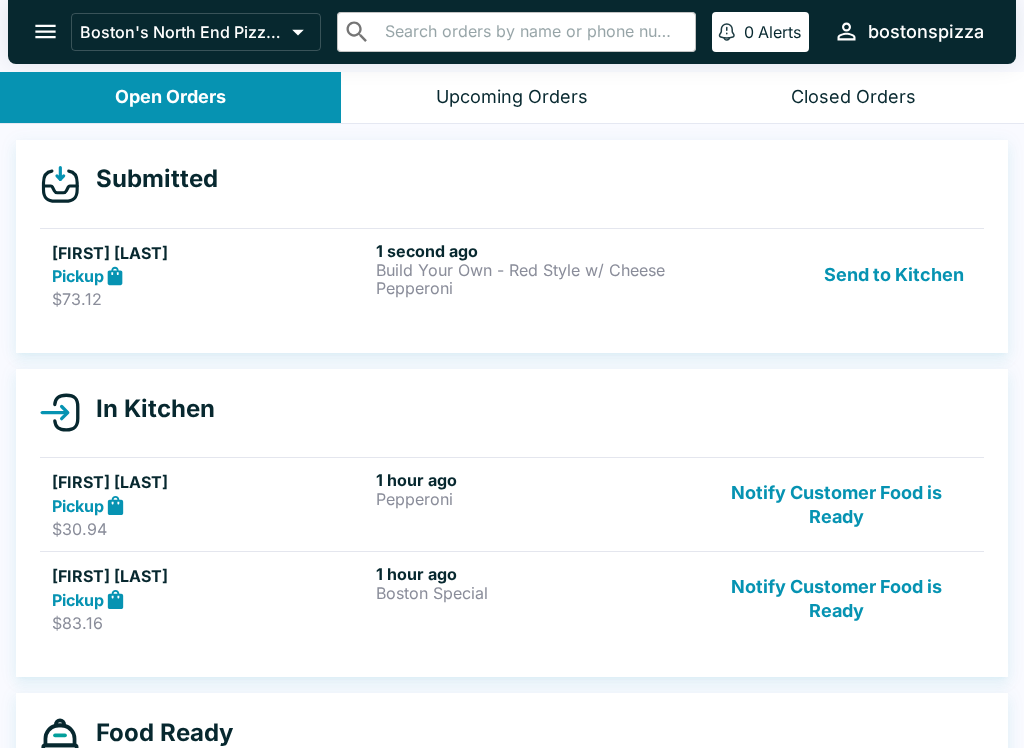 click on "$73.12" at bounding box center [210, 299] 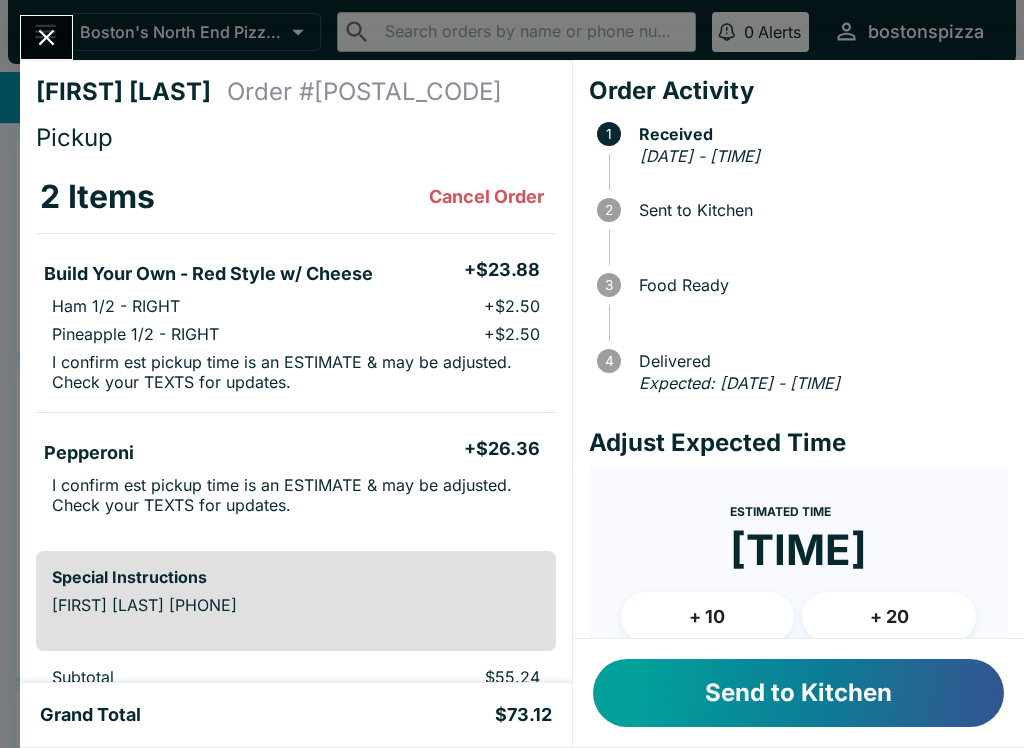 click on "Send to Kitchen" at bounding box center (798, 693) 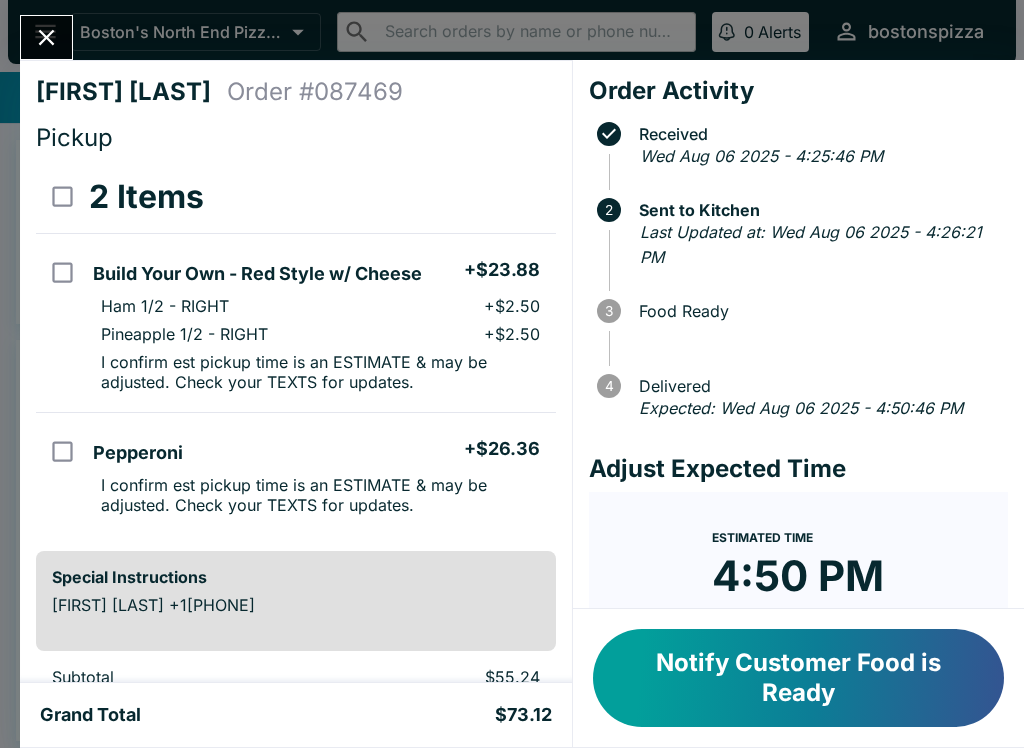 scroll, scrollTop: 0, scrollLeft: 0, axis: both 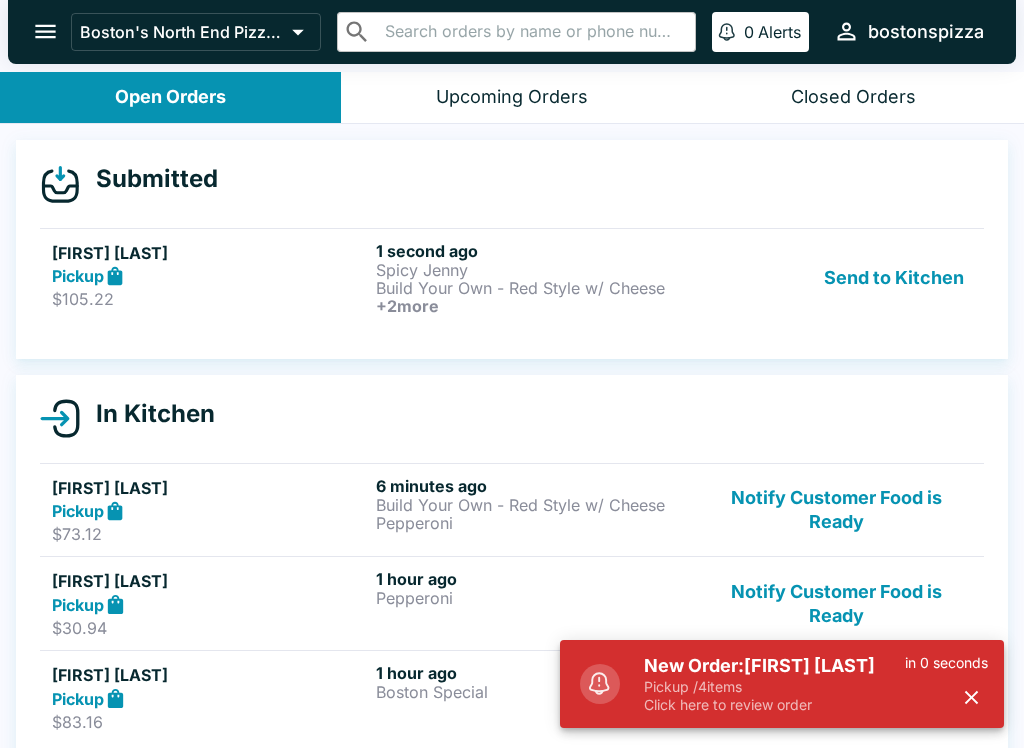 click on "Pickup" at bounding box center [210, 276] 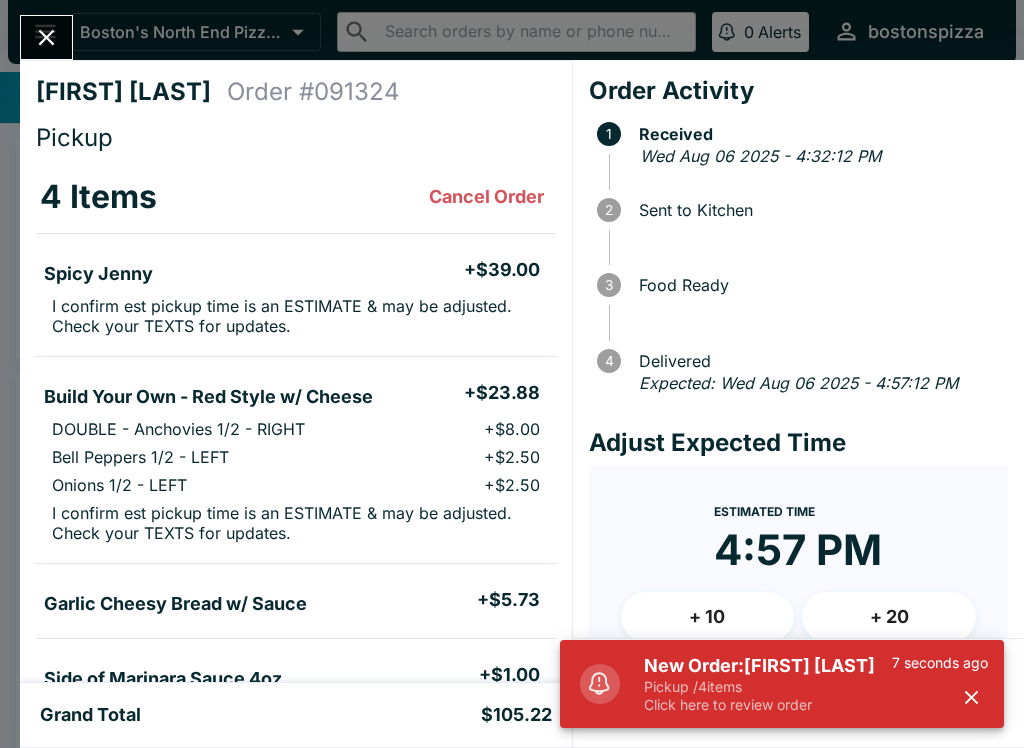 click at bounding box center (971, 697) 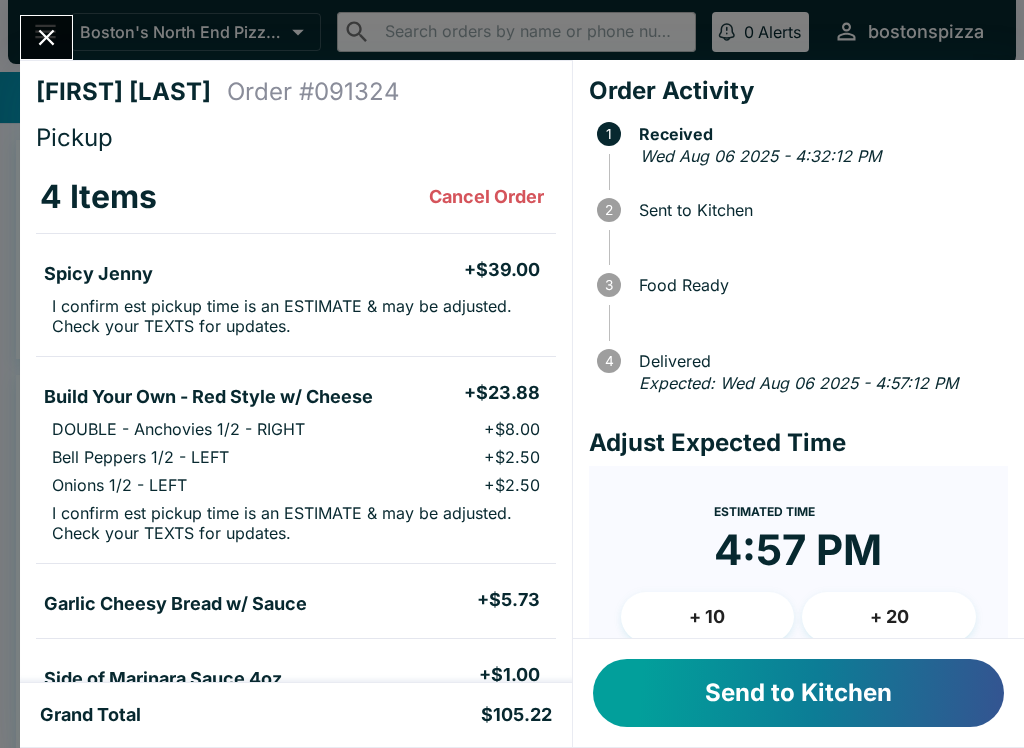 click on "+ 10" at bounding box center [708, 617] 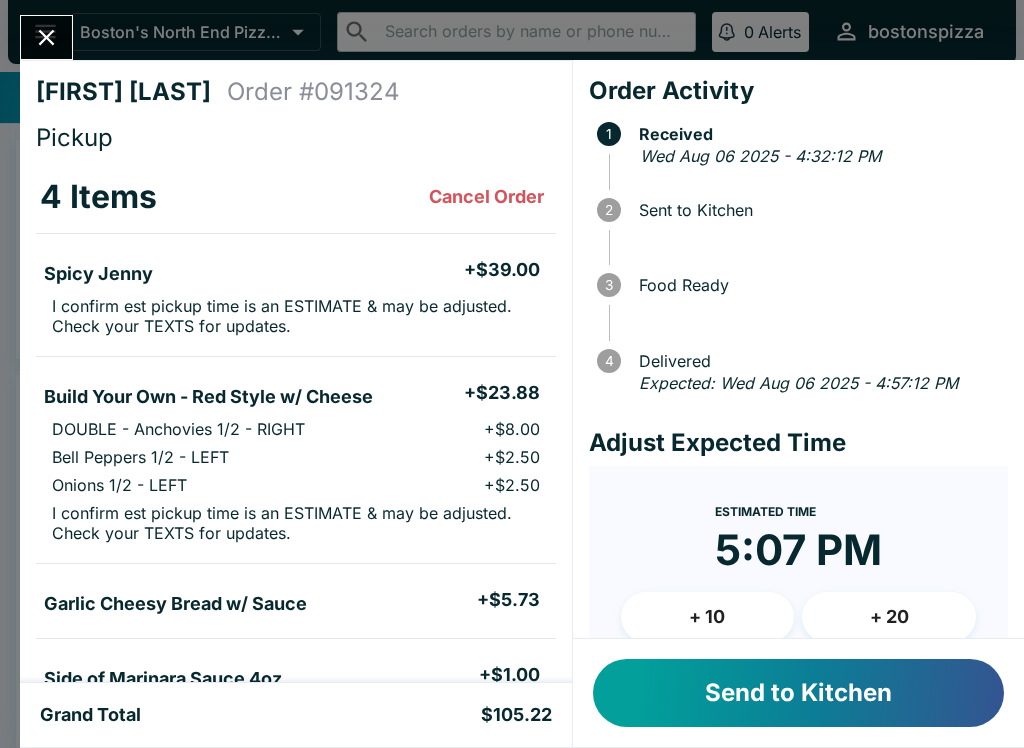 click on "Send to Kitchen" at bounding box center [798, 693] 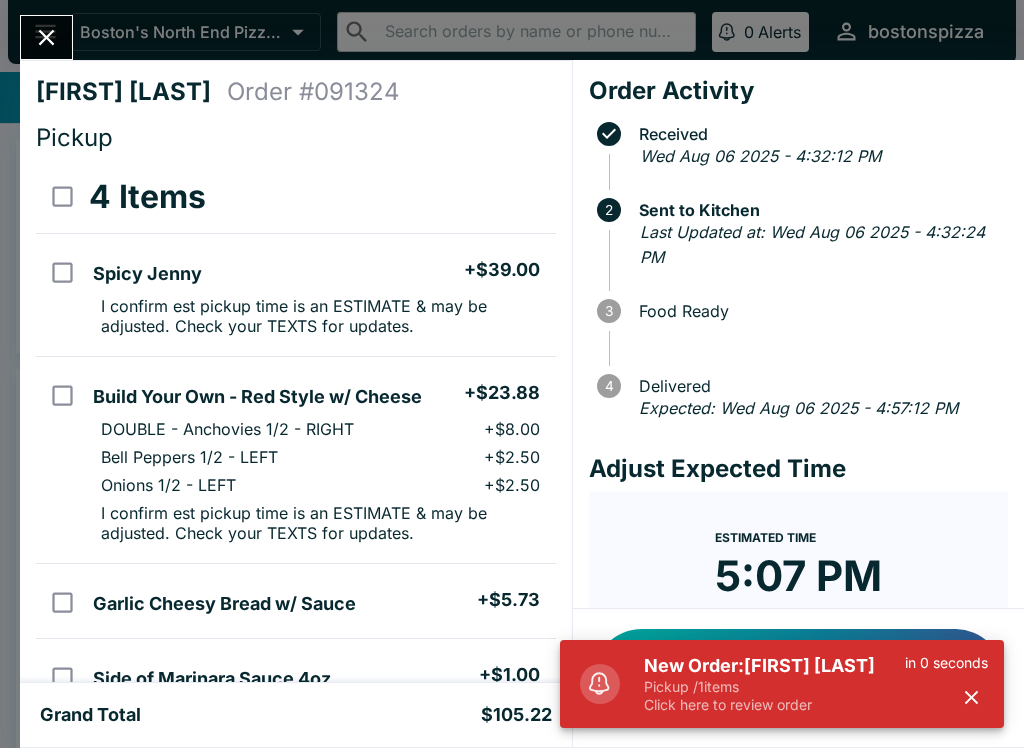 click on "Brigitte Morgan Order # 091324 Pickup 4 Items Spicy Jenny + $39.00 I confirm est pickup time is an ESTIMATE & may be adjusted. Check your TEXTS for updates. Build Your Own - Red Style w/ Cheese + $23.88 DOUBLE - Anchovies 1/2 - RIGHT + $8.00 Bell Peppers 1/2 - LEFT + $2.50 Onions 1/2 - LEFT + $2.50 I confirm est pickup time is an ESTIMATE & may be adjusted. Check your TEXTS for updates. Garlic Cheesy Bread w/ Sauce + $5.73 Side of Marinara Sauce 4oz. + $1.00 Special Instructions Brigitte Morgan +17246899648 Subtotal $82.61 Beluga Fee $7.43 Restaurant Fee $3.03 Tips $8.26 Sales Tax $3.89 Preview Receipt Print Receipt Grand Total $105.22 Order Activity Received Wed Aug 06 2025 - 4:32:12 PM 2 Sent to Kitchen Last Updated at: Wed Aug 06 2025 - 4:32:24 PM 3 Food Ready   4 Delivered Expected: Wed Aug 06 2025 - 4:57:12 PM Adjust Expected Time Estimated Time 5:07 PM + 10 + 20 Reset Update ETA Notify Customer Food is Ready" at bounding box center [512, 374] 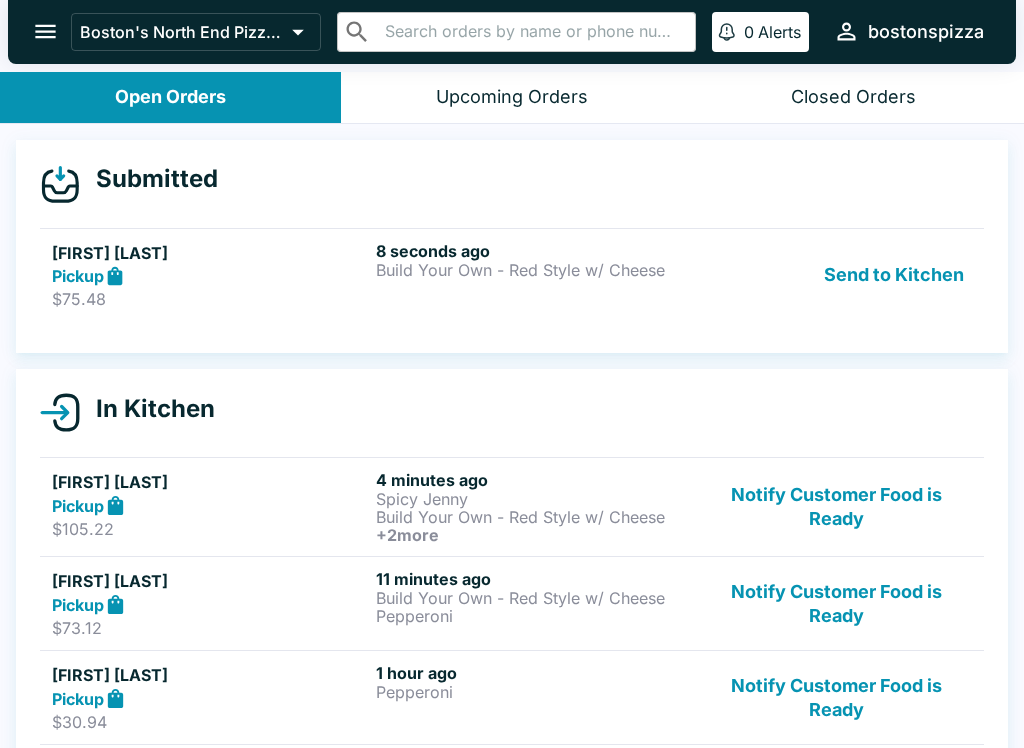 scroll, scrollTop: -6, scrollLeft: 0, axis: vertical 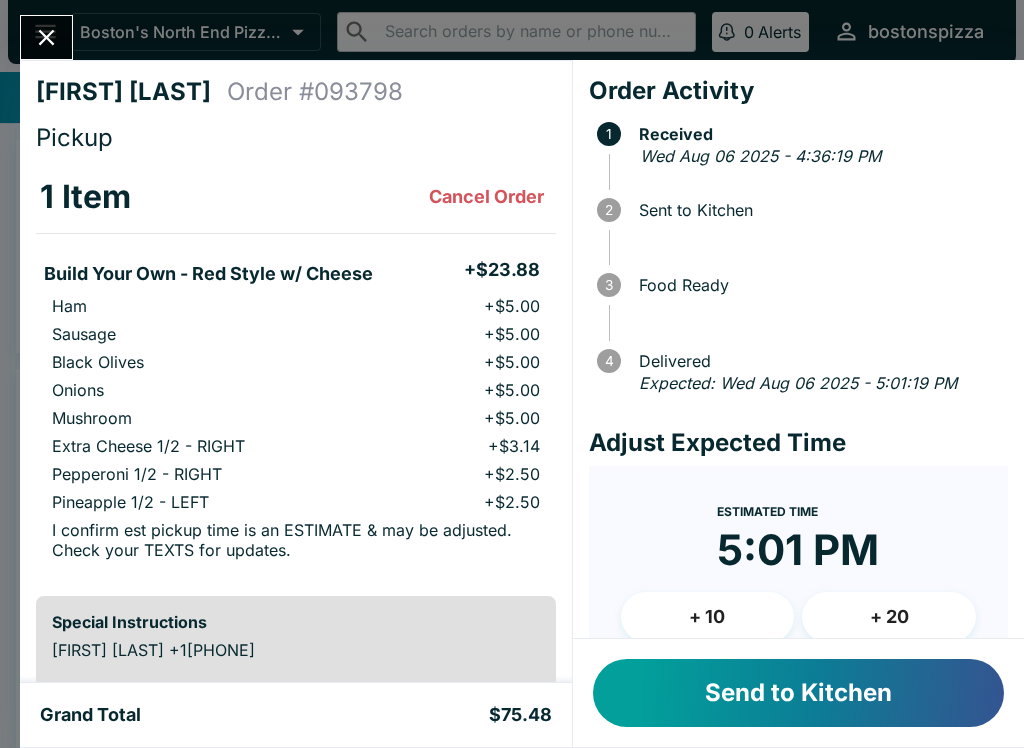click on "+ 10" at bounding box center (708, 617) 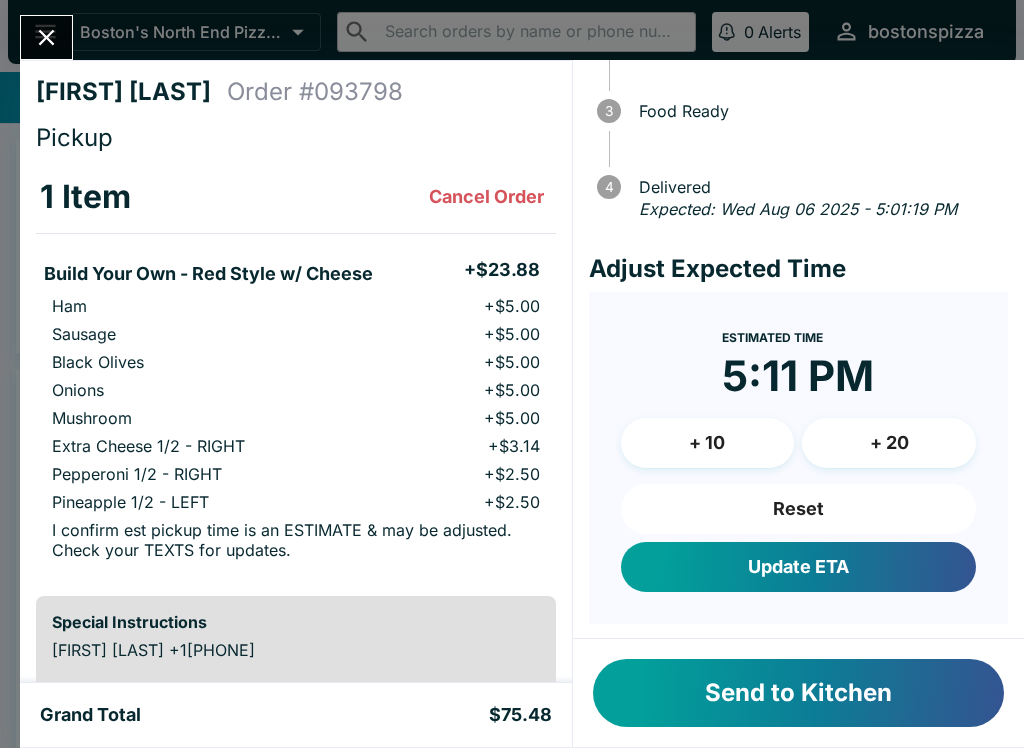 scroll, scrollTop: 173, scrollLeft: 0, axis: vertical 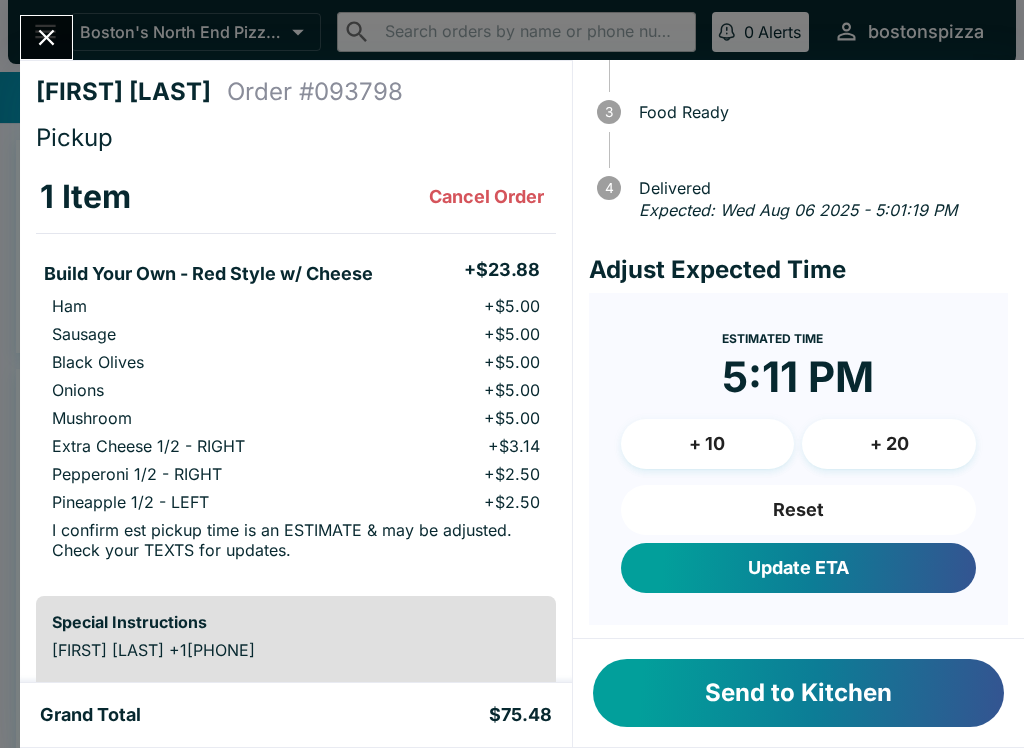 click on "Update ETA" at bounding box center [798, 568] 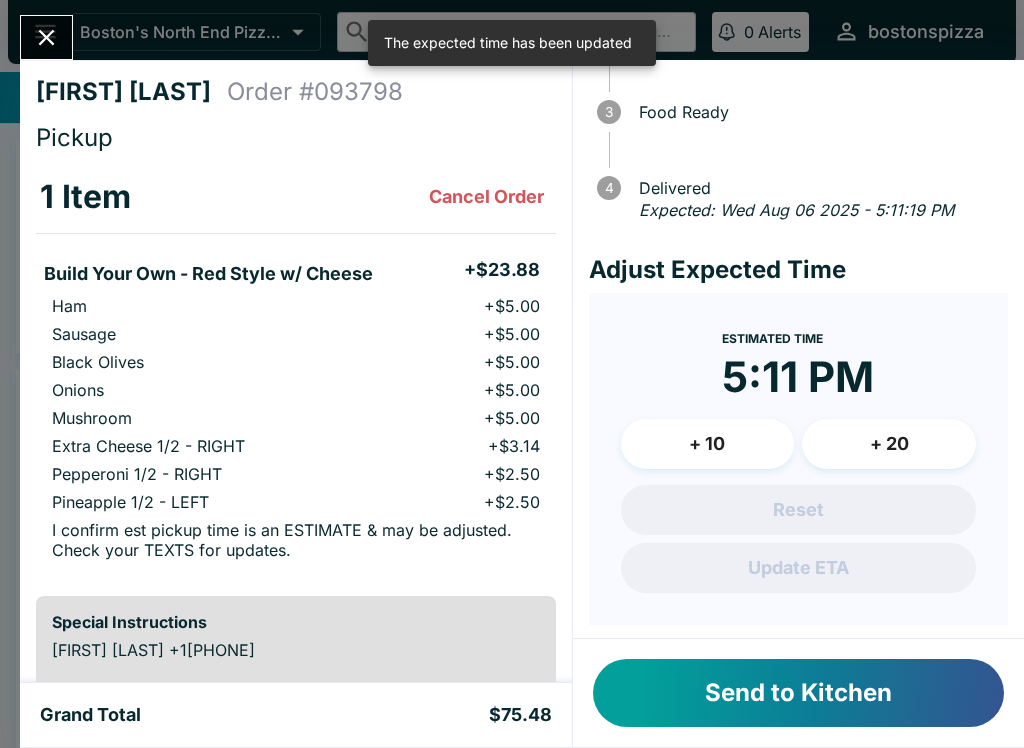 click on "Send to Kitchen" at bounding box center [798, 693] 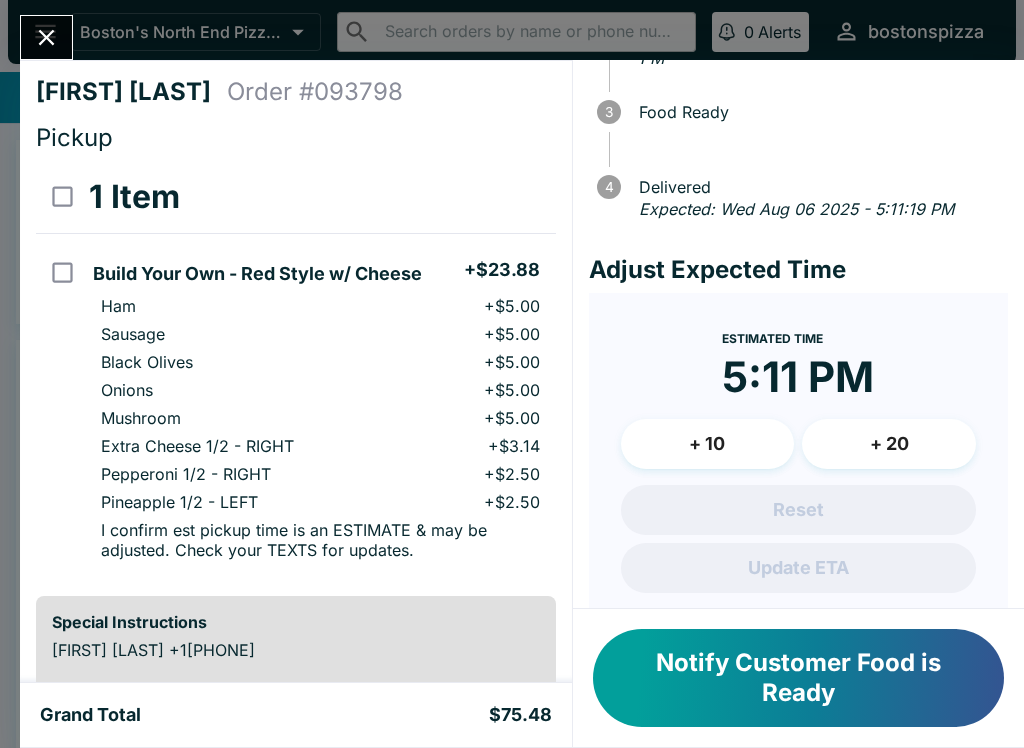scroll, scrollTop: 199, scrollLeft: 0, axis: vertical 